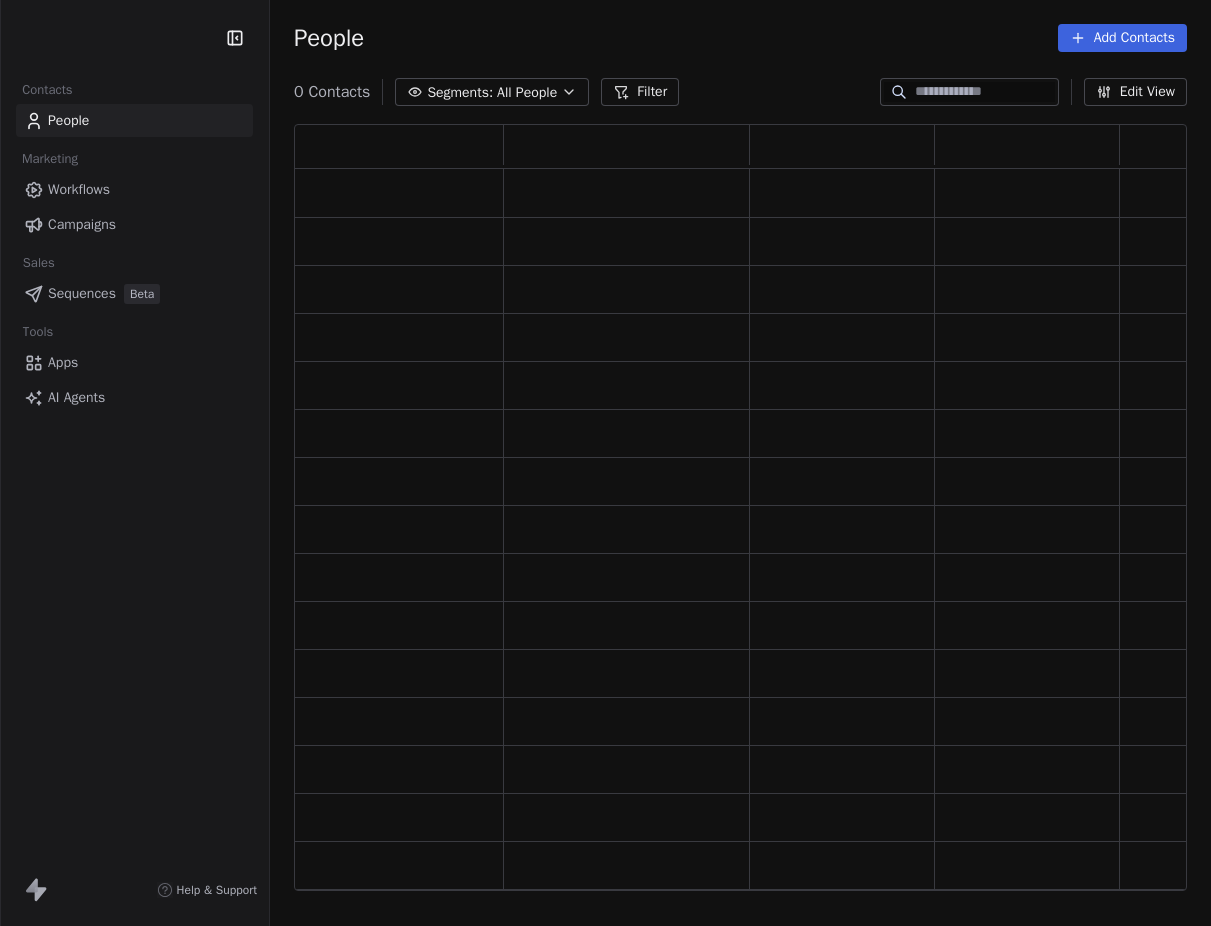scroll, scrollTop: 0, scrollLeft: 0, axis: both 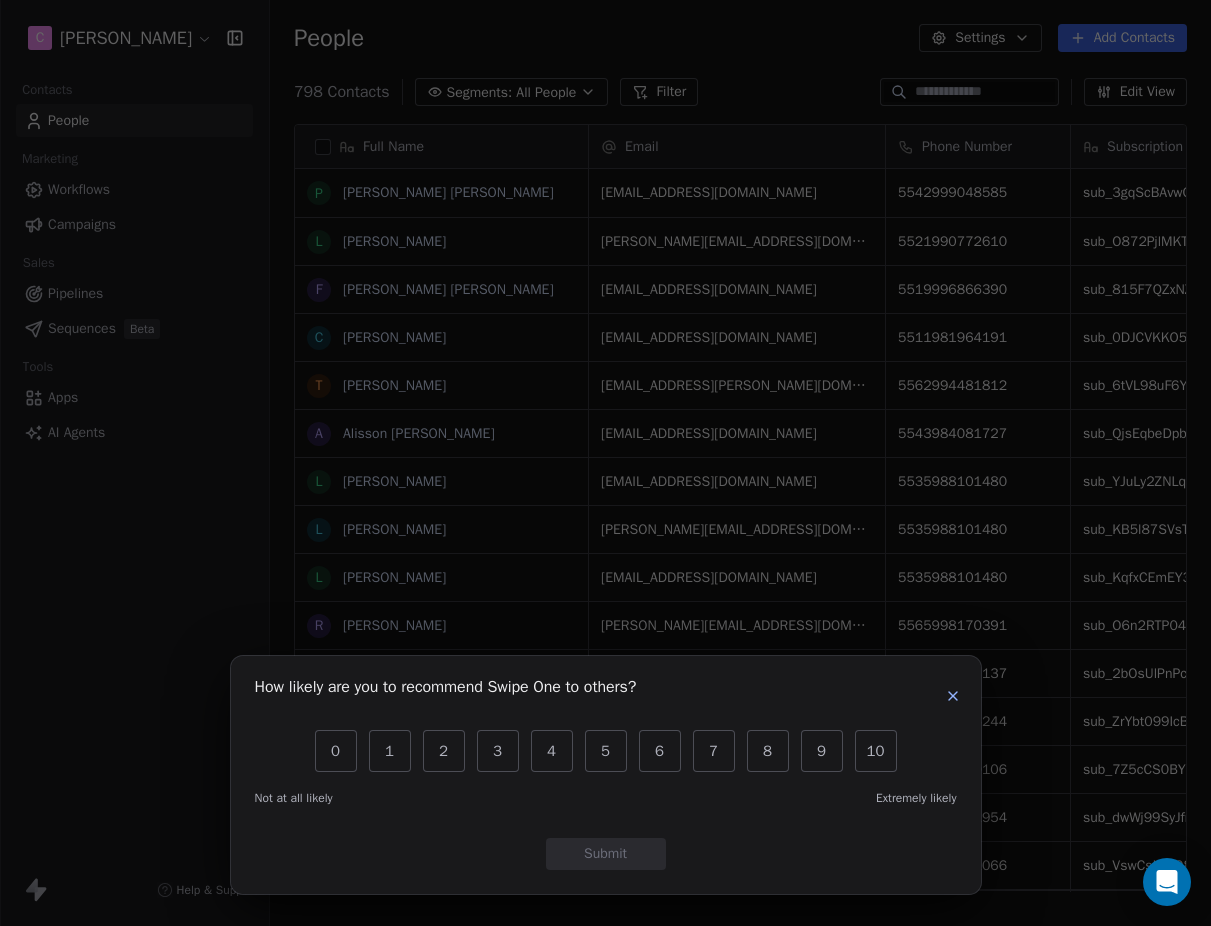 click 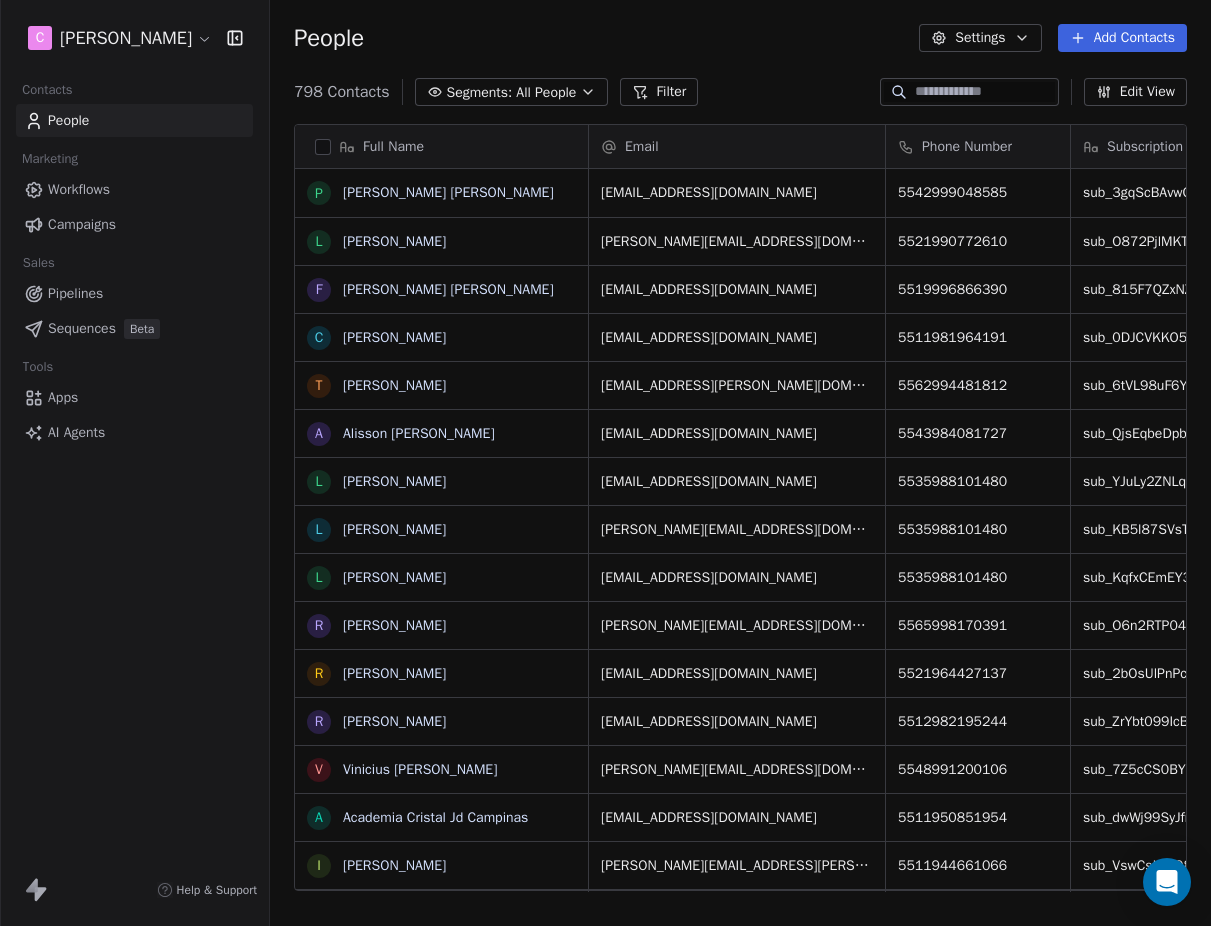 click on "Sequences" at bounding box center [82, 328] 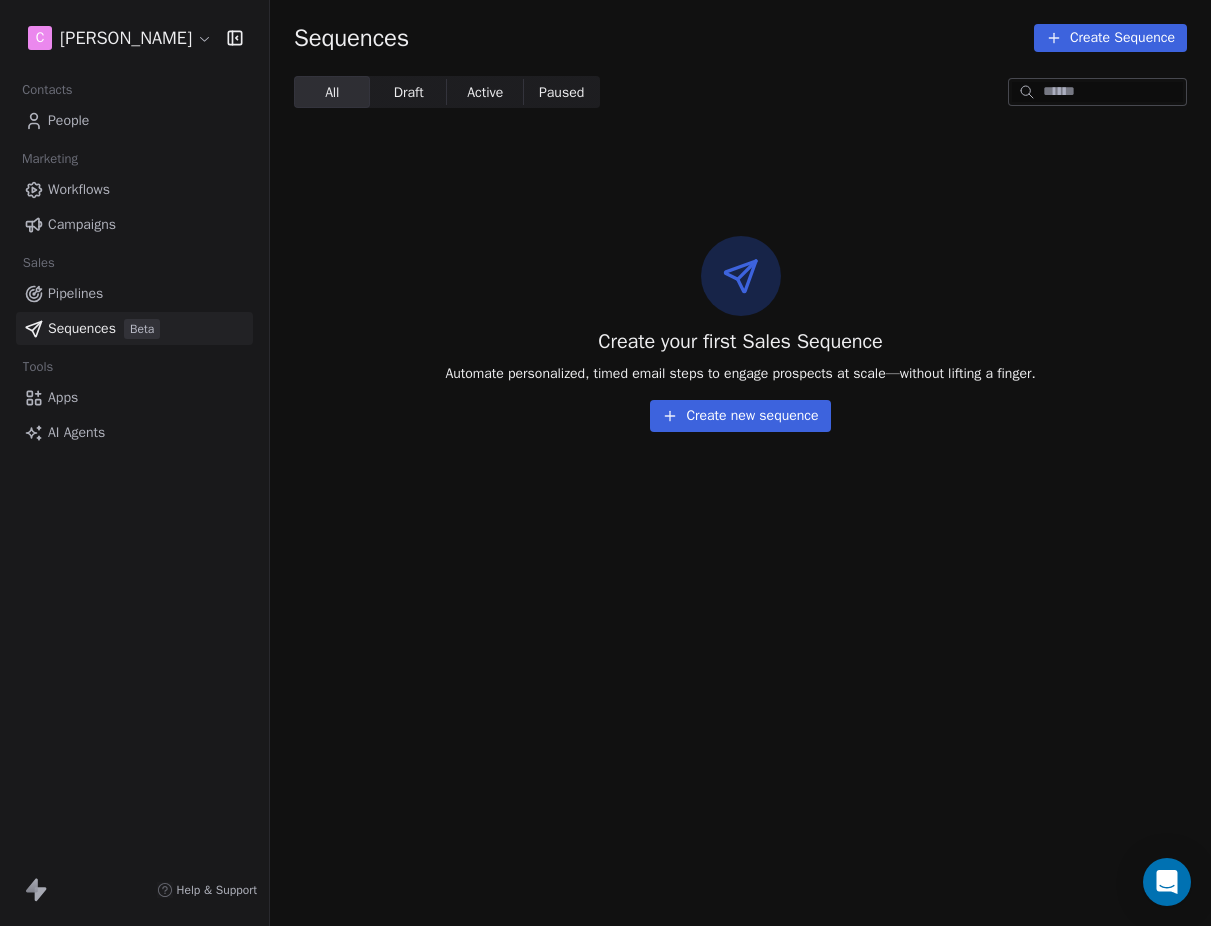 click on "Draft" at bounding box center (409, 92) 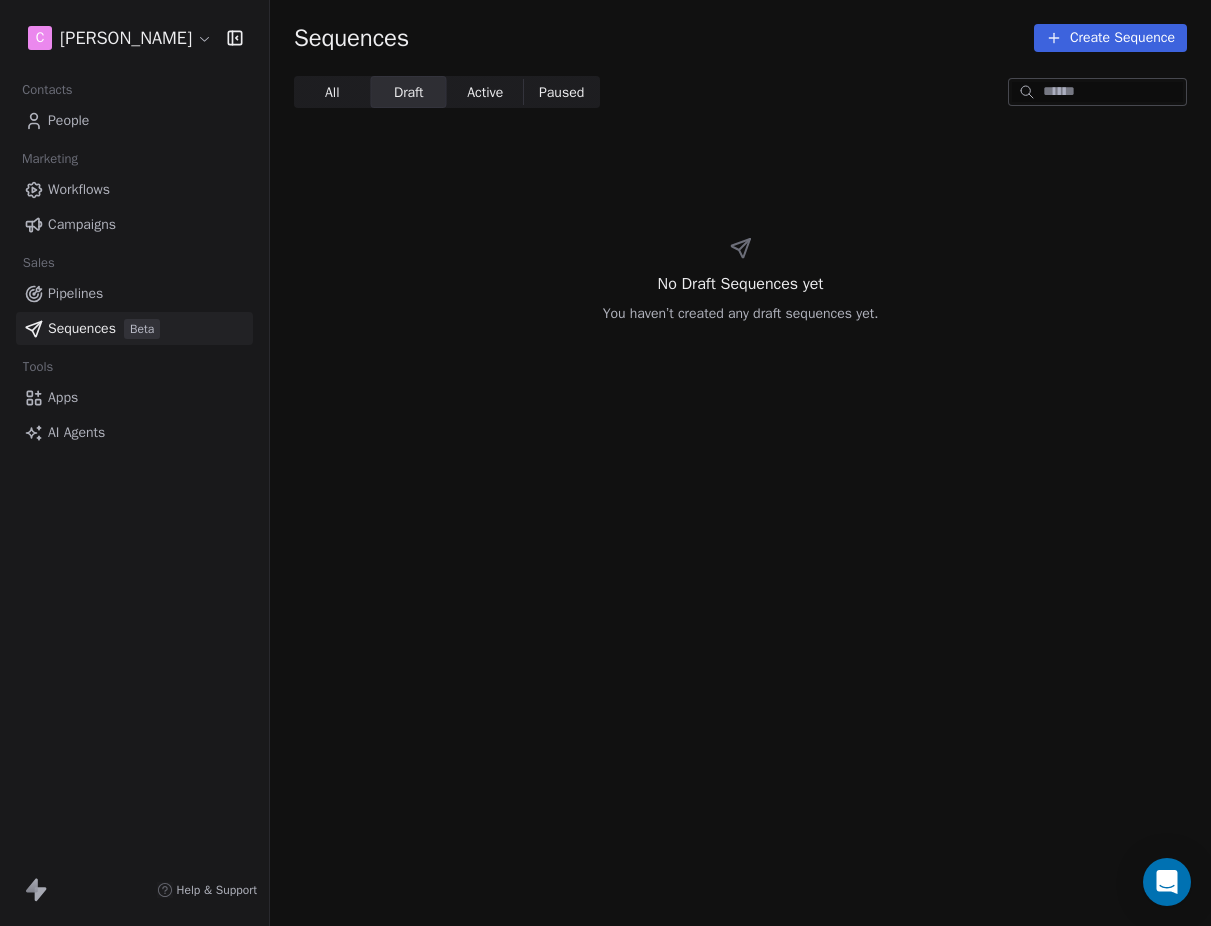 click on "Paused" at bounding box center [561, 92] 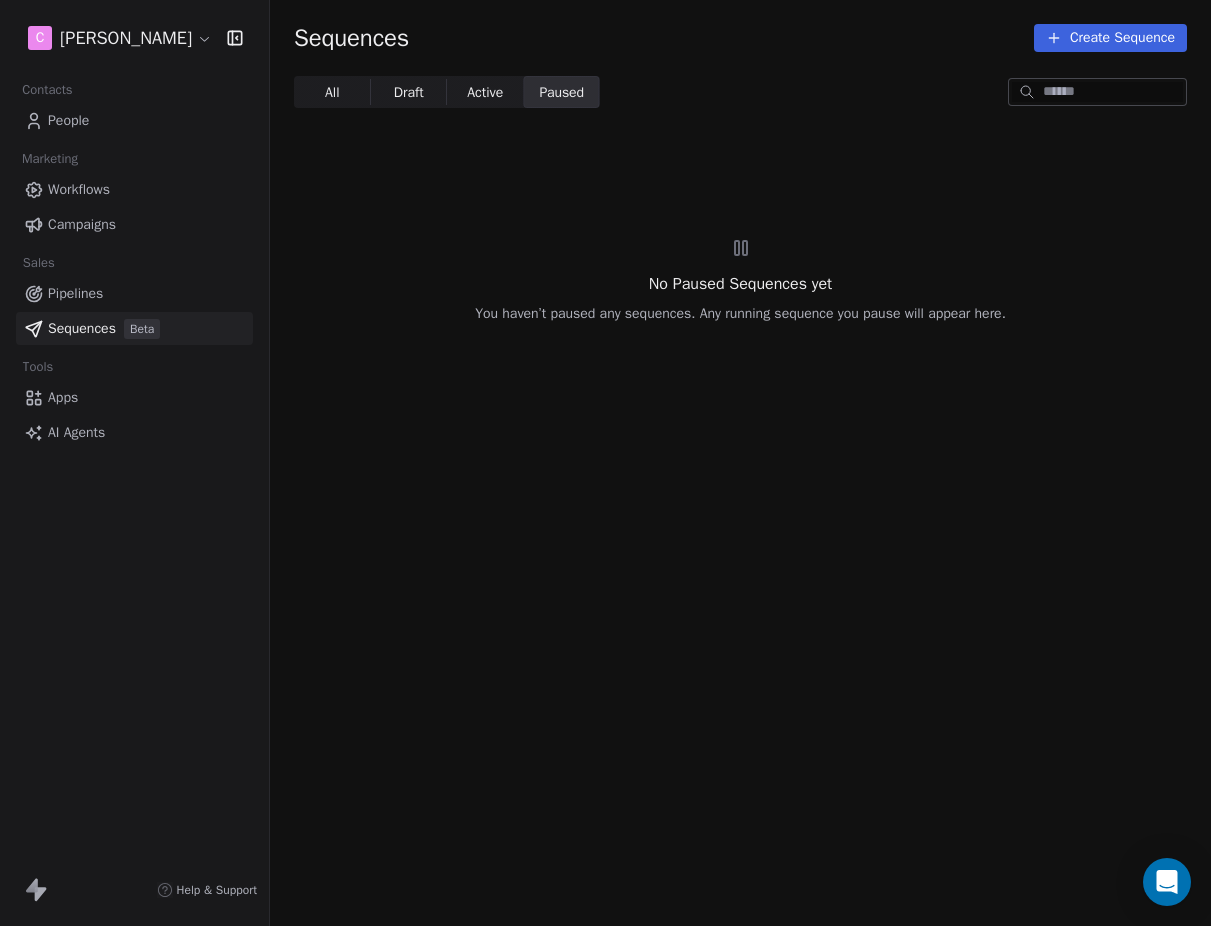 click on "All" at bounding box center (332, 92) 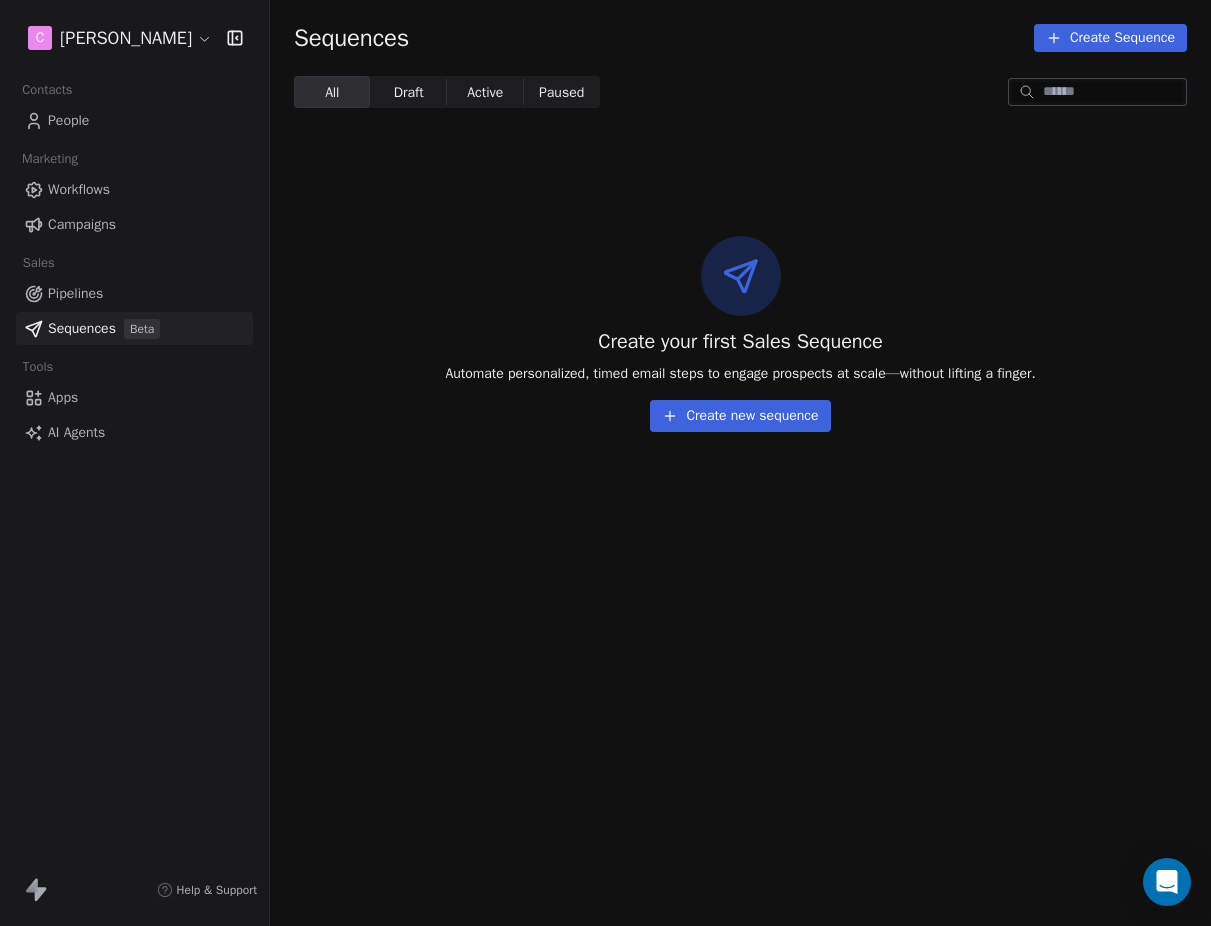 click on "Create new sequence" at bounding box center (740, 416) 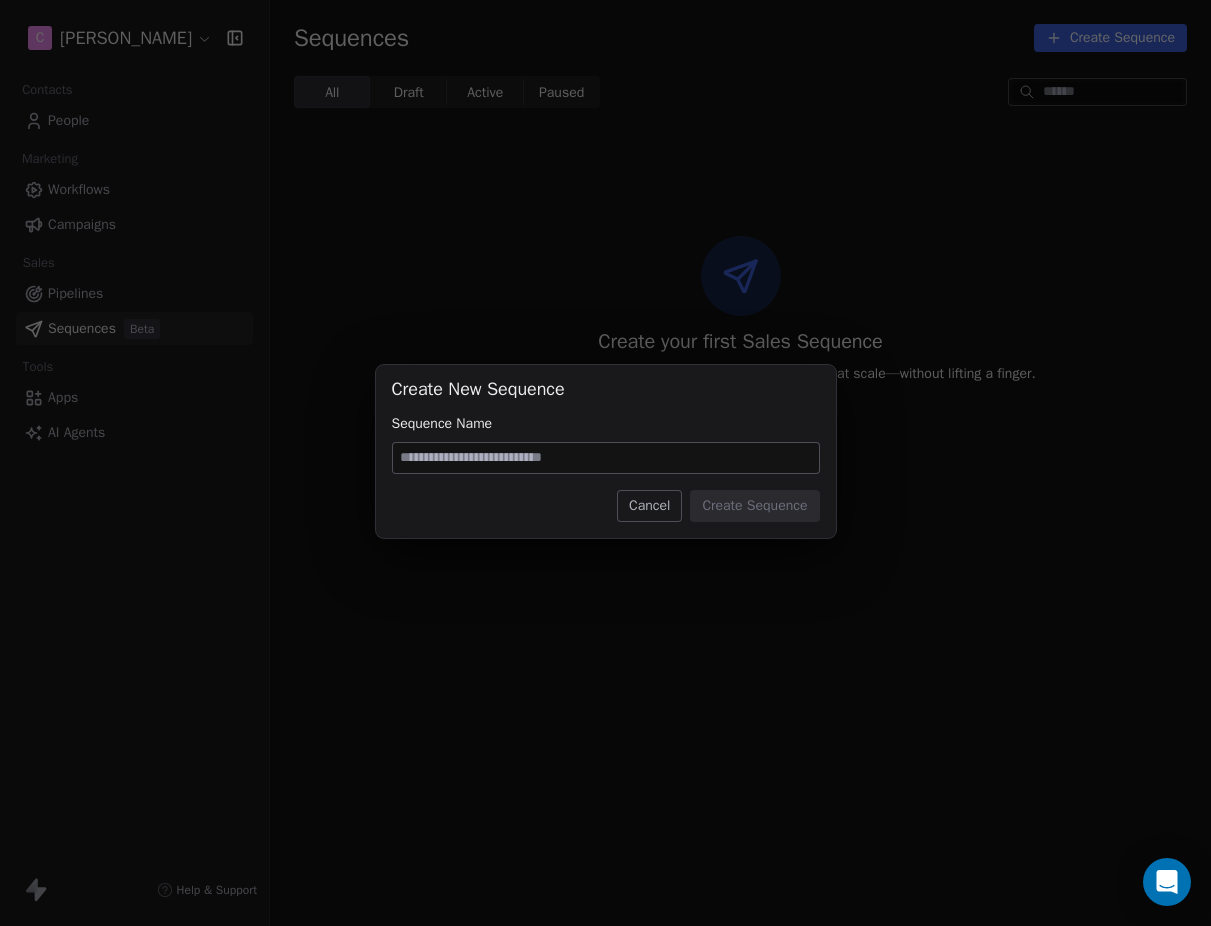 click on "Cancel" at bounding box center (649, 506) 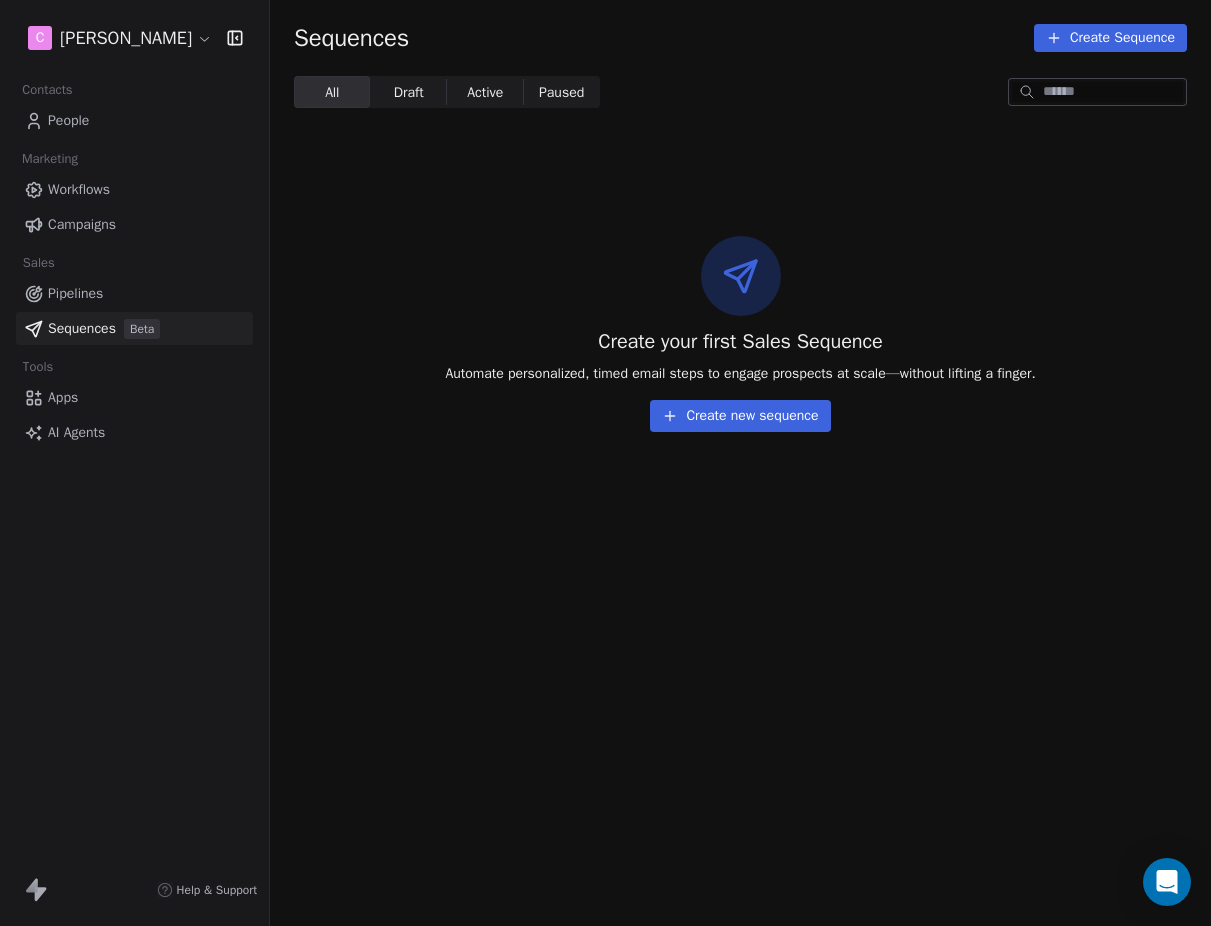 click on "Apps" at bounding box center (134, 397) 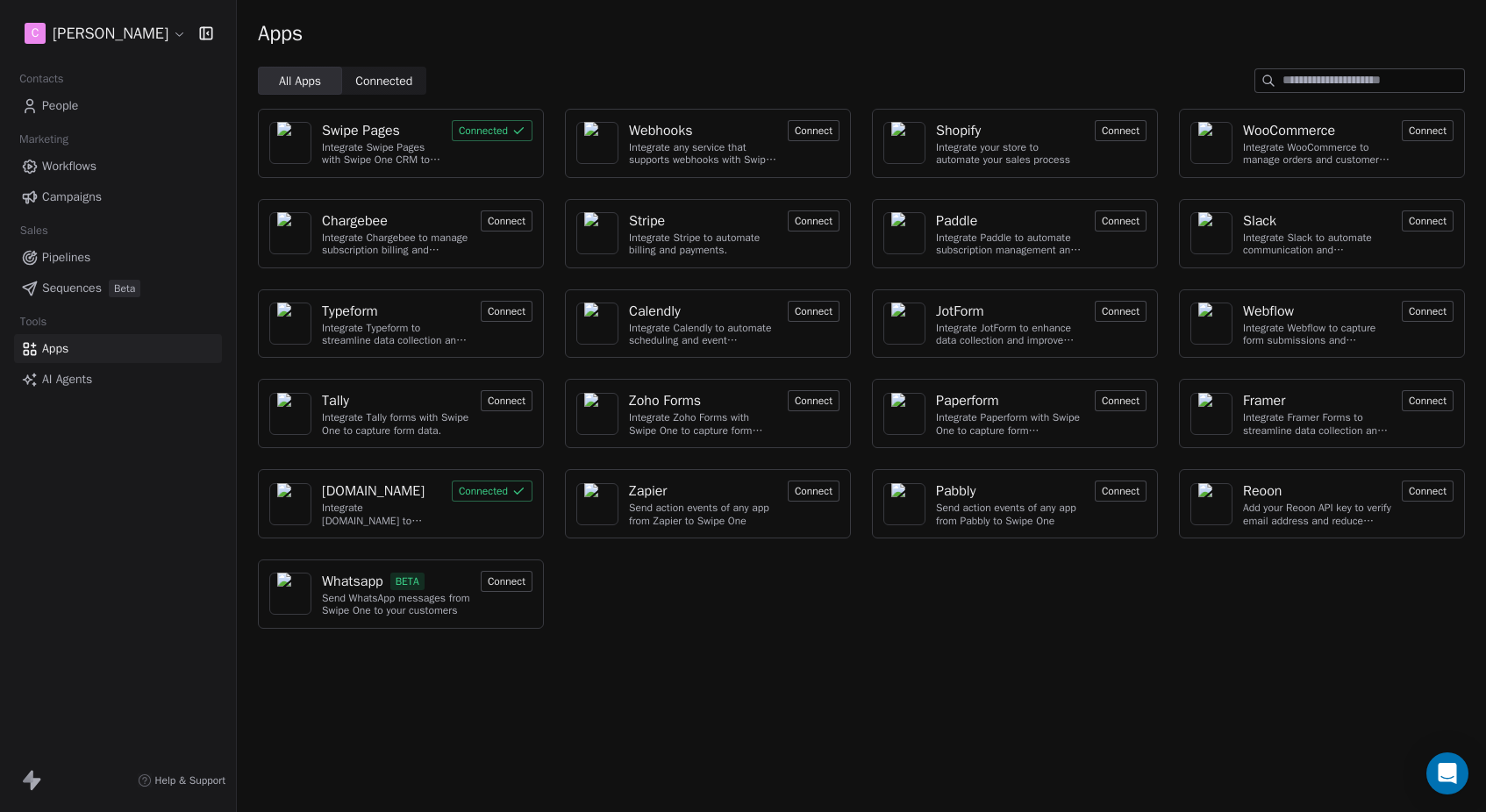 click on "Connect" at bounding box center [813, 131] 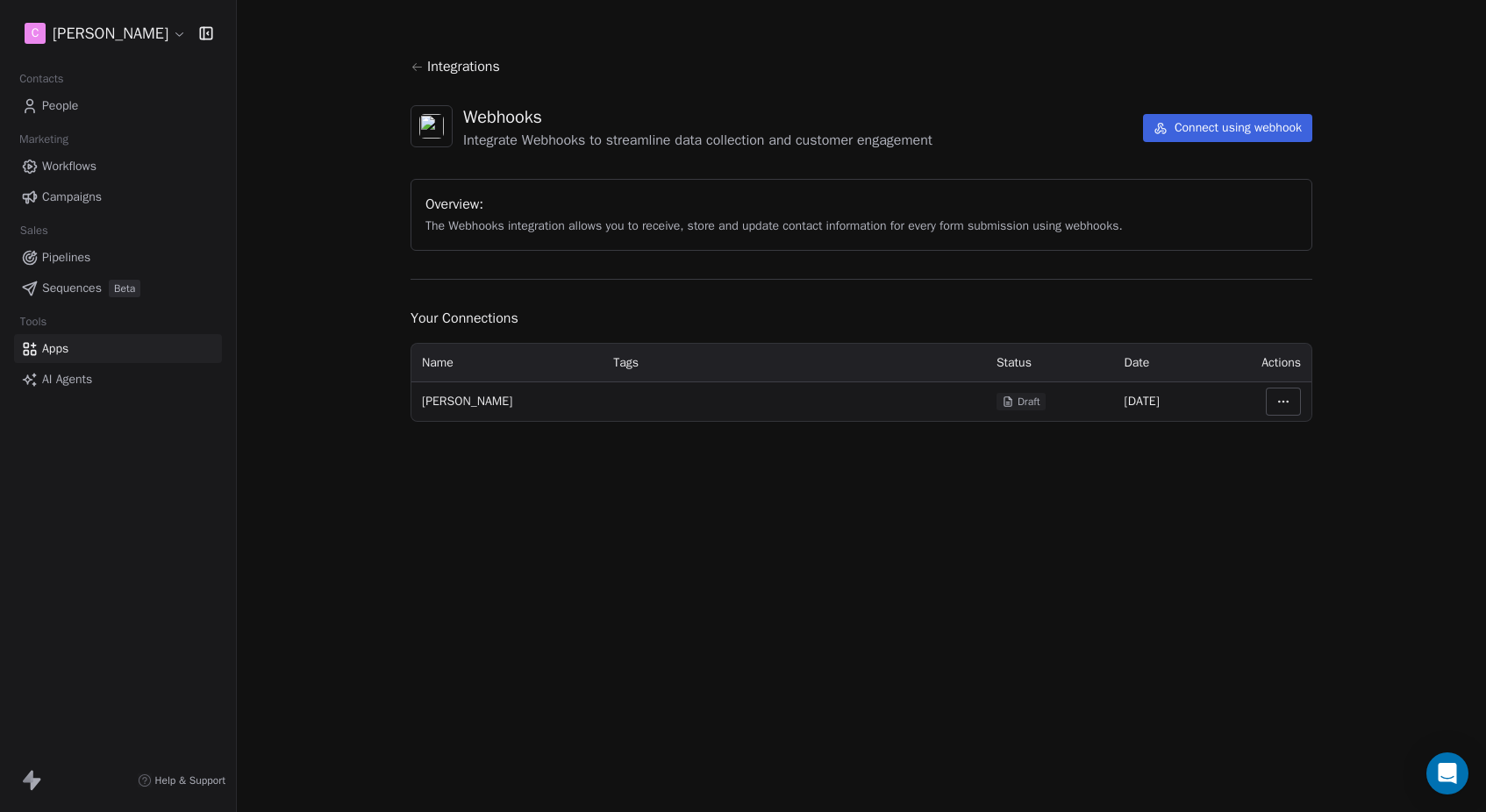 click on "C [PERSON_NAME] Contacts People Marketing Workflows Campaigns Sales Pipelines Sequences Beta Tools Apps AI Agents Help & Support Integrations Webhooks Integrate Webhooks to streamline data collection and customer engagement Connect using webhook Overview: The Webhooks integration allows you to receive, store and update contact information for every form submission using webhooks. Your Connections Name Tags Status Date Actions [PERSON_NAME] Draft [DATE]" at bounding box center [743, 472] 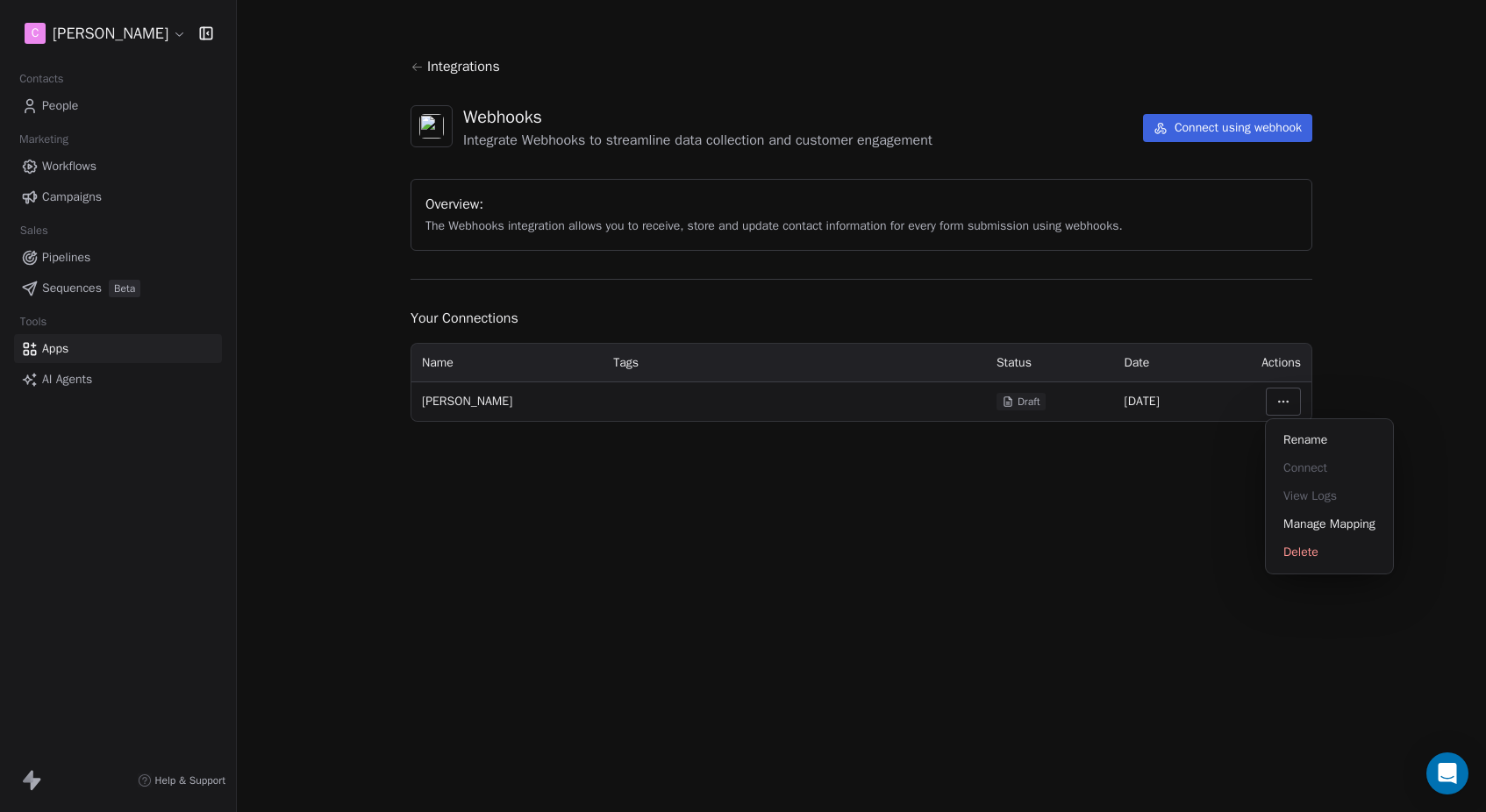 click on "C [PERSON_NAME] Contacts People Marketing Workflows Campaigns Sales Pipelines Sequences Beta Tools Apps AI Agents Help & Support Integrations Webhooks Integrate Webhooks to streamline data collection and customer engagement Connect using webhook Overview: The Webhooks integration allows you to receive, store and update contact information for every form submission using webhooks. Your Connections Name Tags Status Date Actions [PERSON_NAME] Draft [DATE]
Rename Connect View Logs Manage Mapping Delete" at bounding box center [743, 472] 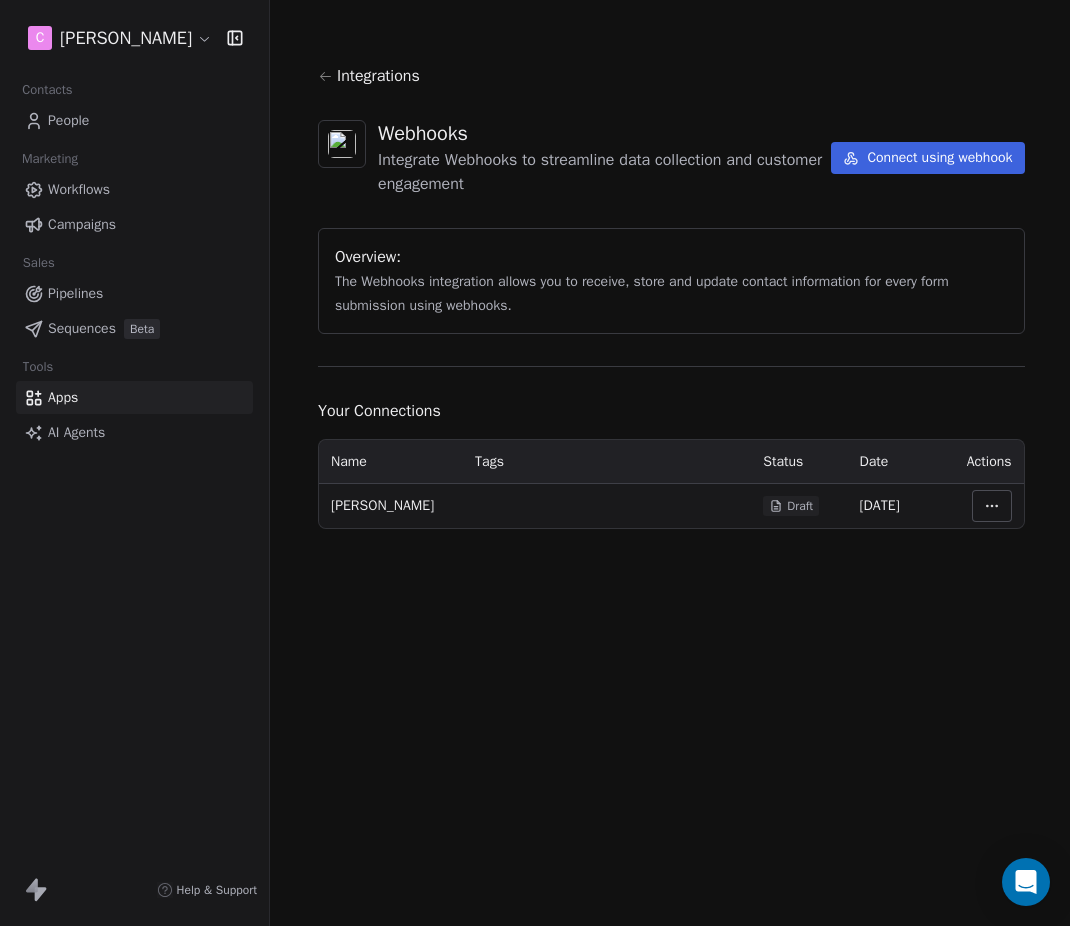click on "AI Agents" at bounding box center (134, 432) 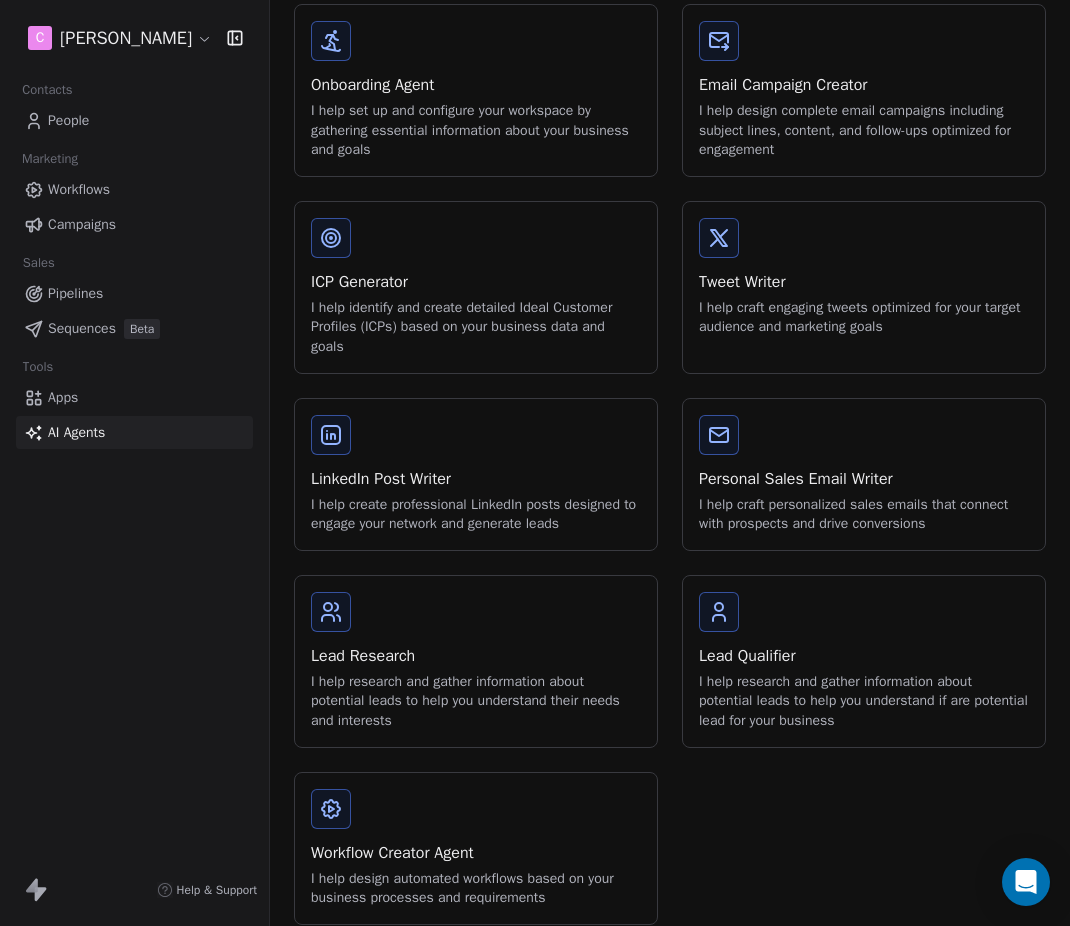 scroll, scrollTop: 160, scrollLeft: 0, axis: vertical 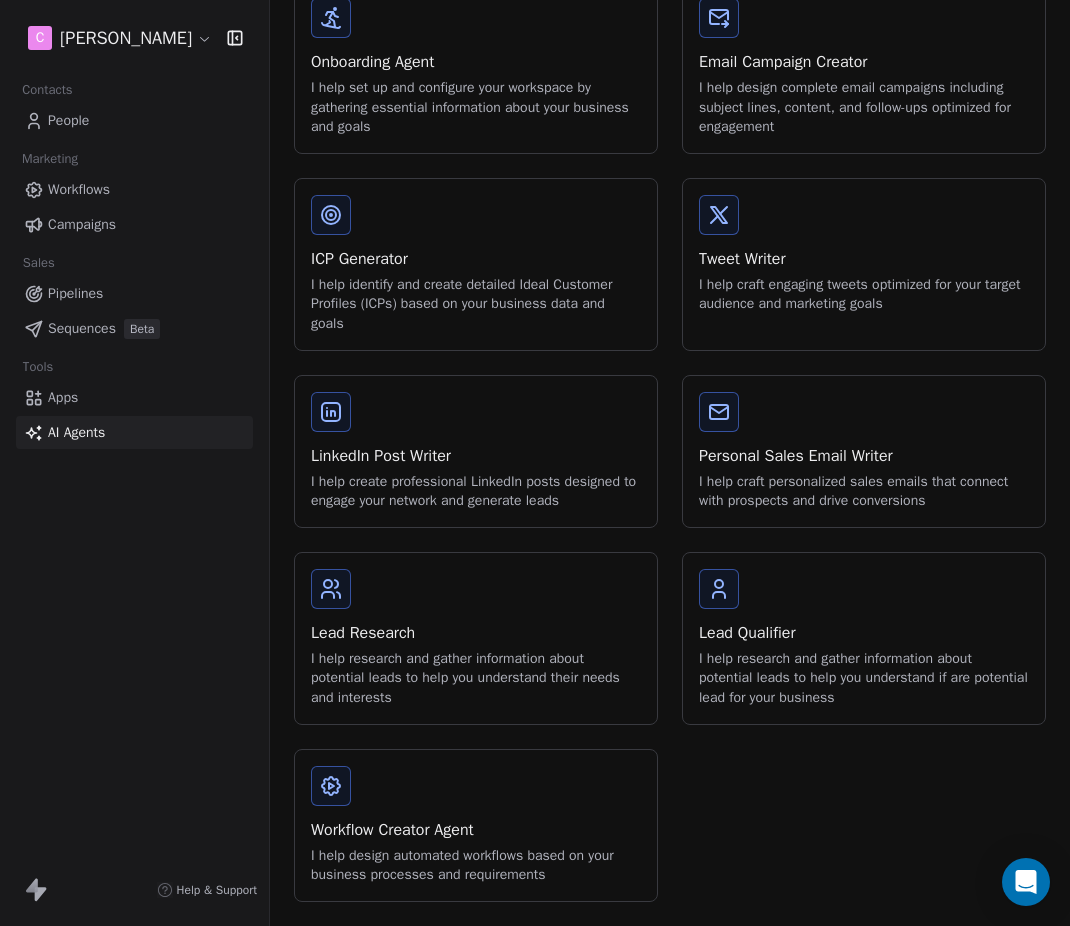 click 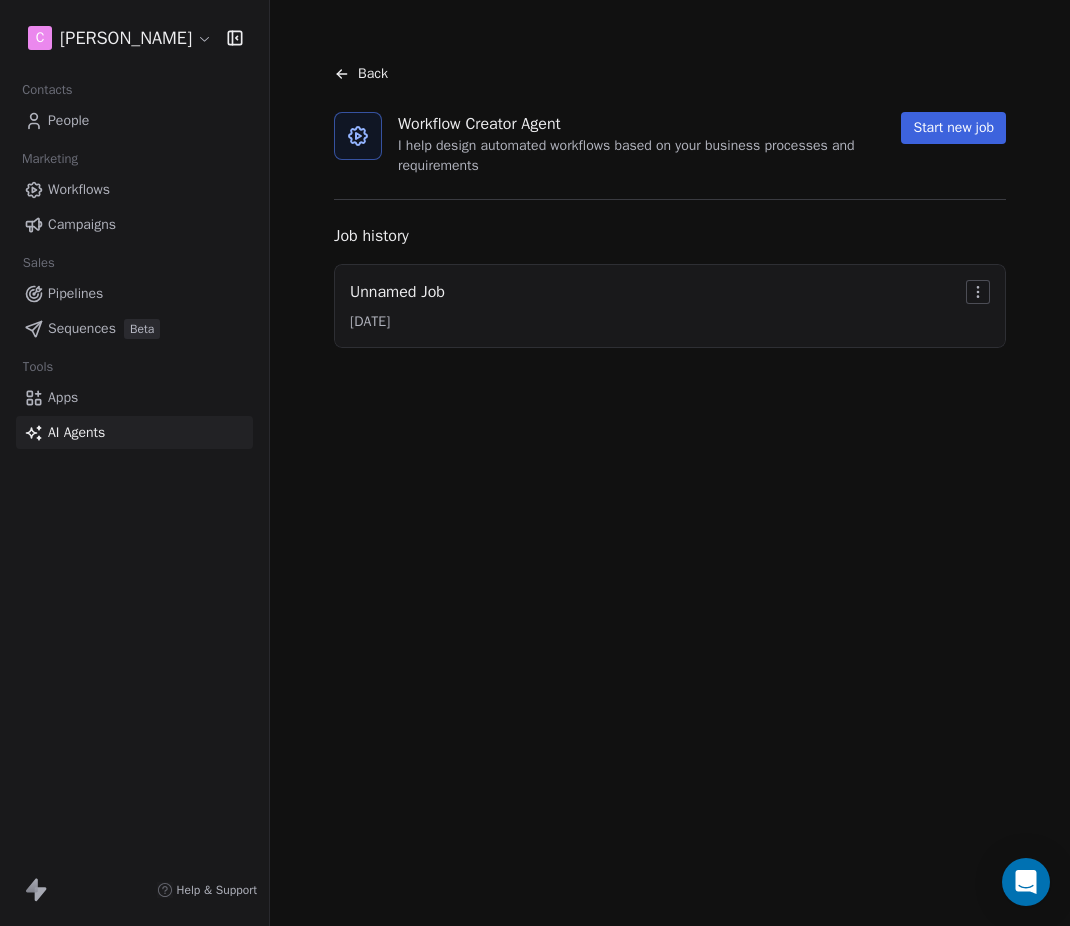 click on "Apps" at bounding box center [134, 397] 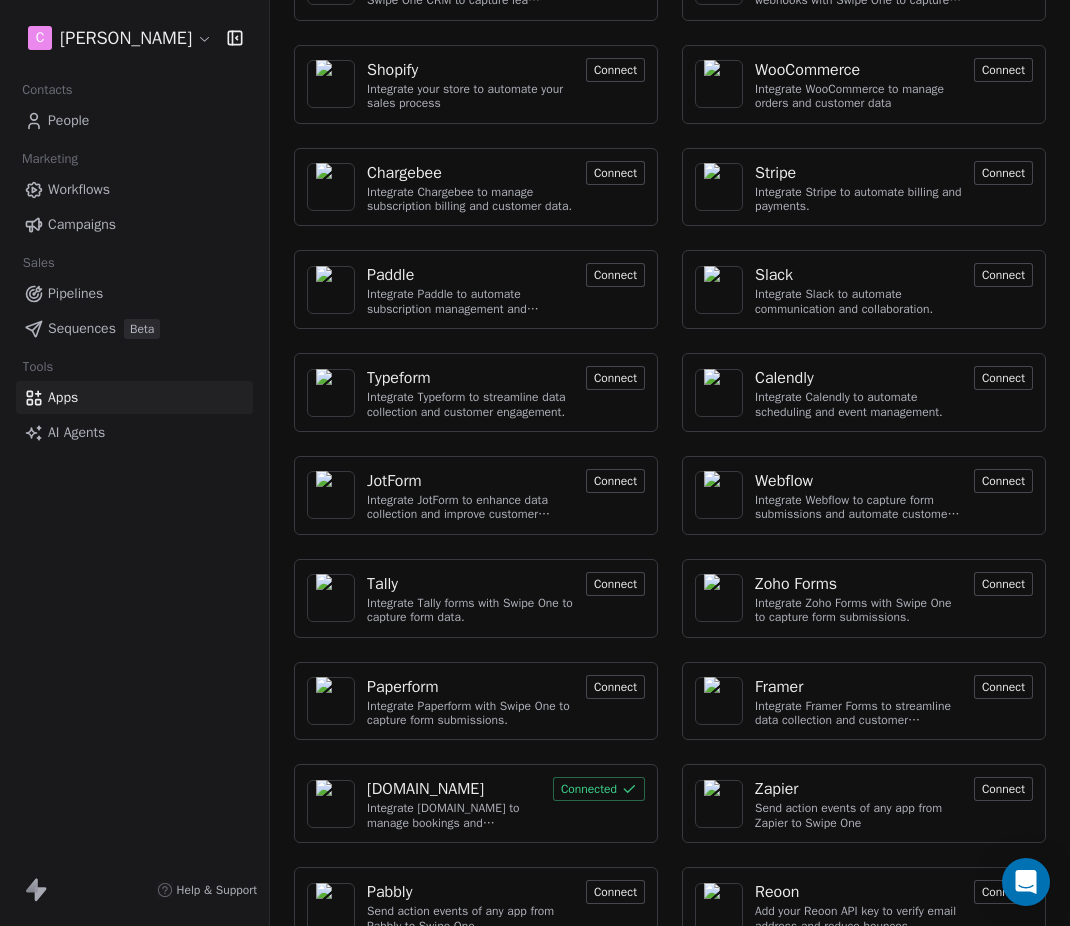 scroll, scrollTop: 321, scrollLeft: 0, axis: vertical 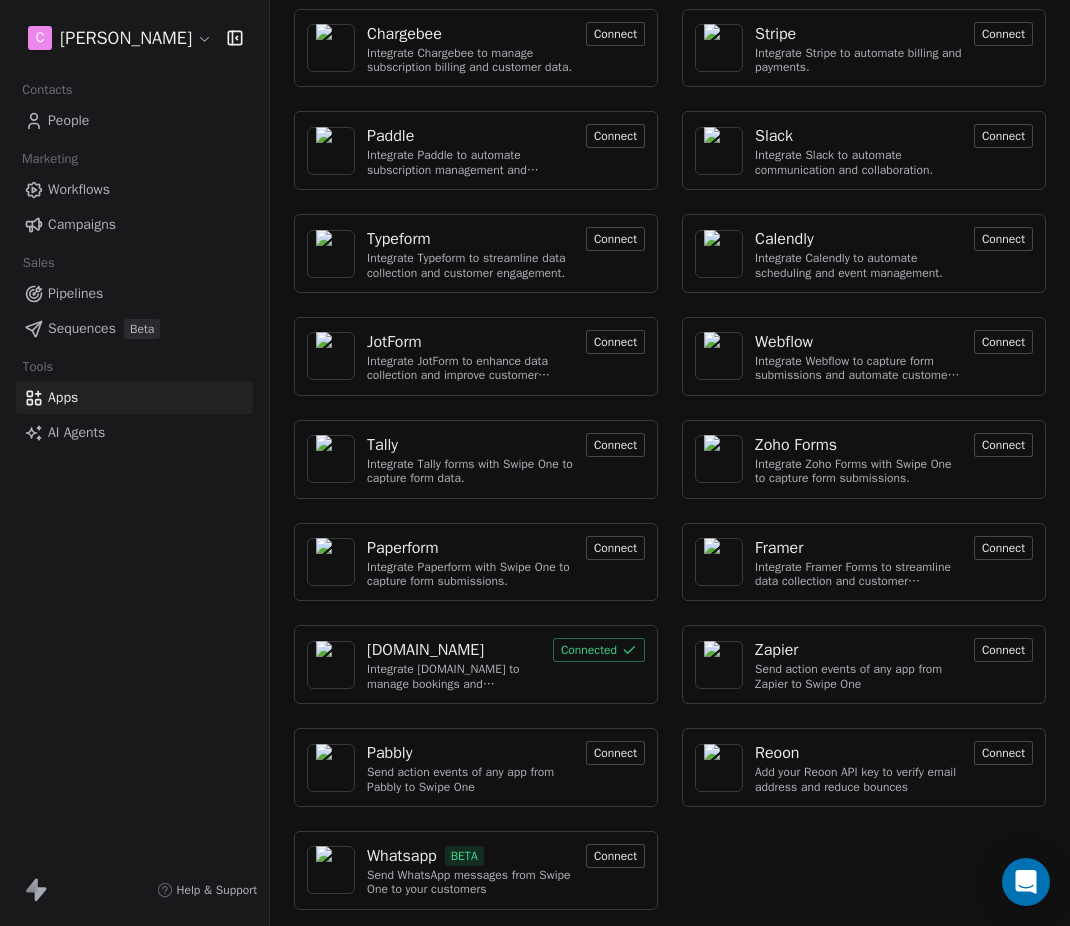 click on "Connect" at bounding box center [615, 856] 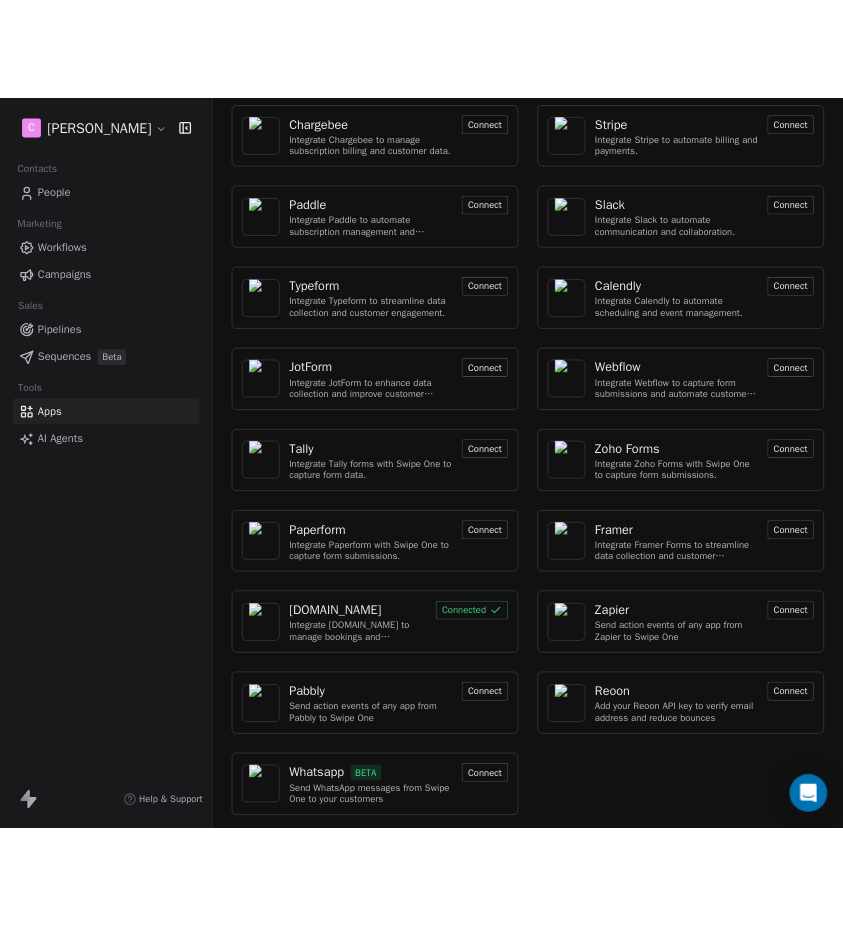 scroll, scrollTop: 0, scrollLeft: 0, axis: both 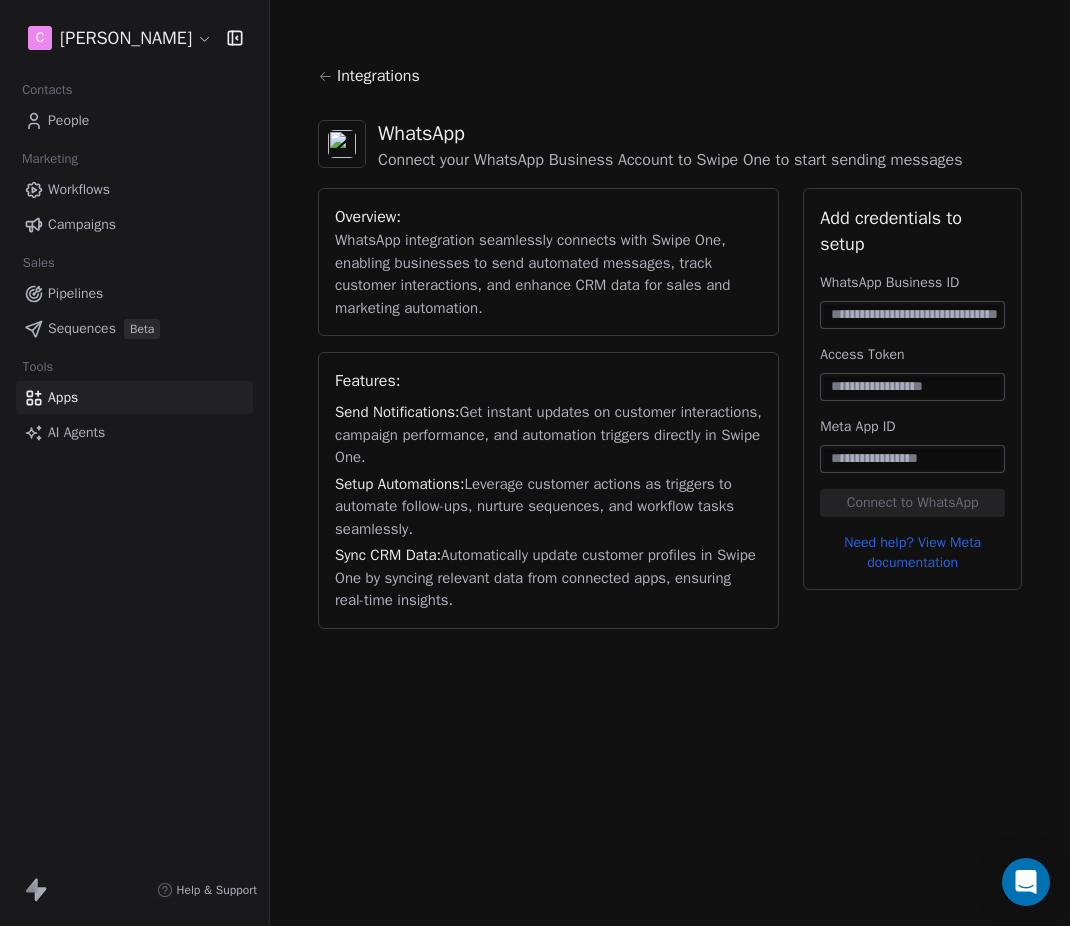 click on "Sequences Beta" at bounding box center [134, 328] 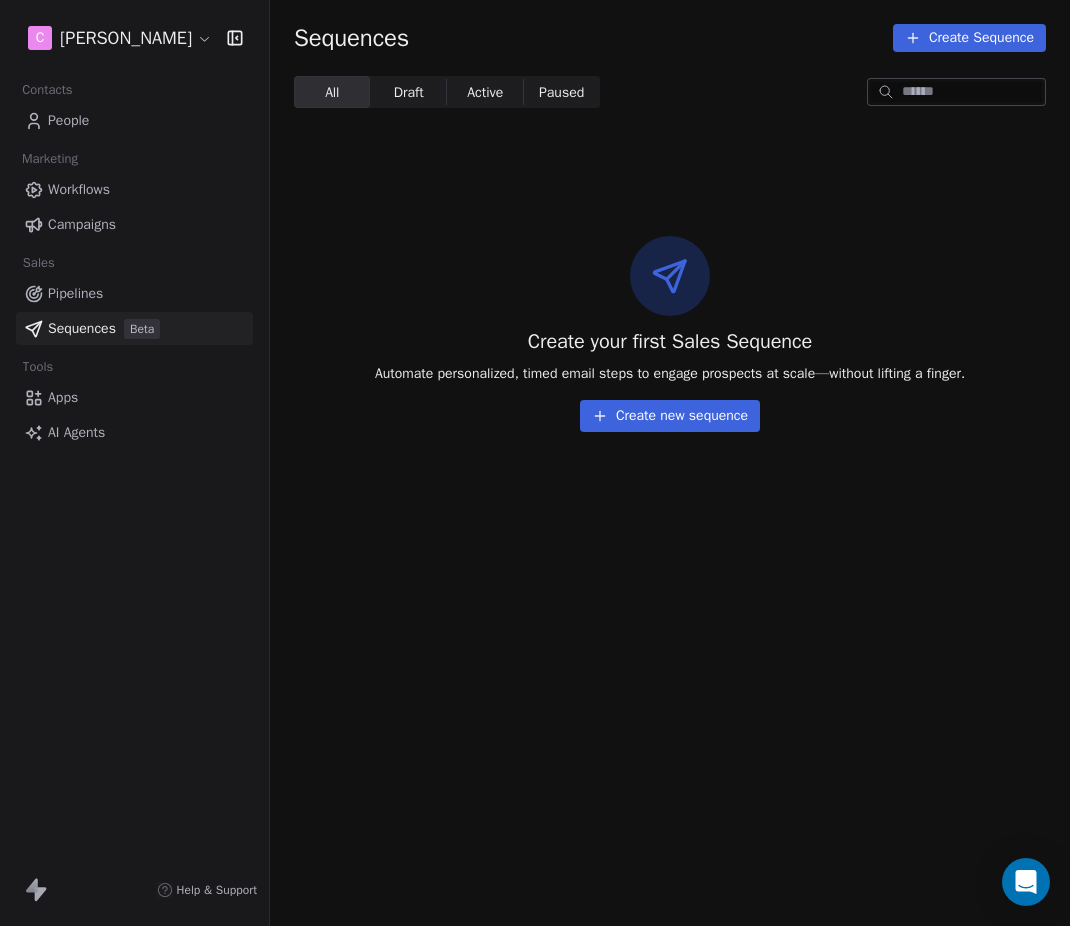 click on "Create new sequence" at bounding box center (670, 416) 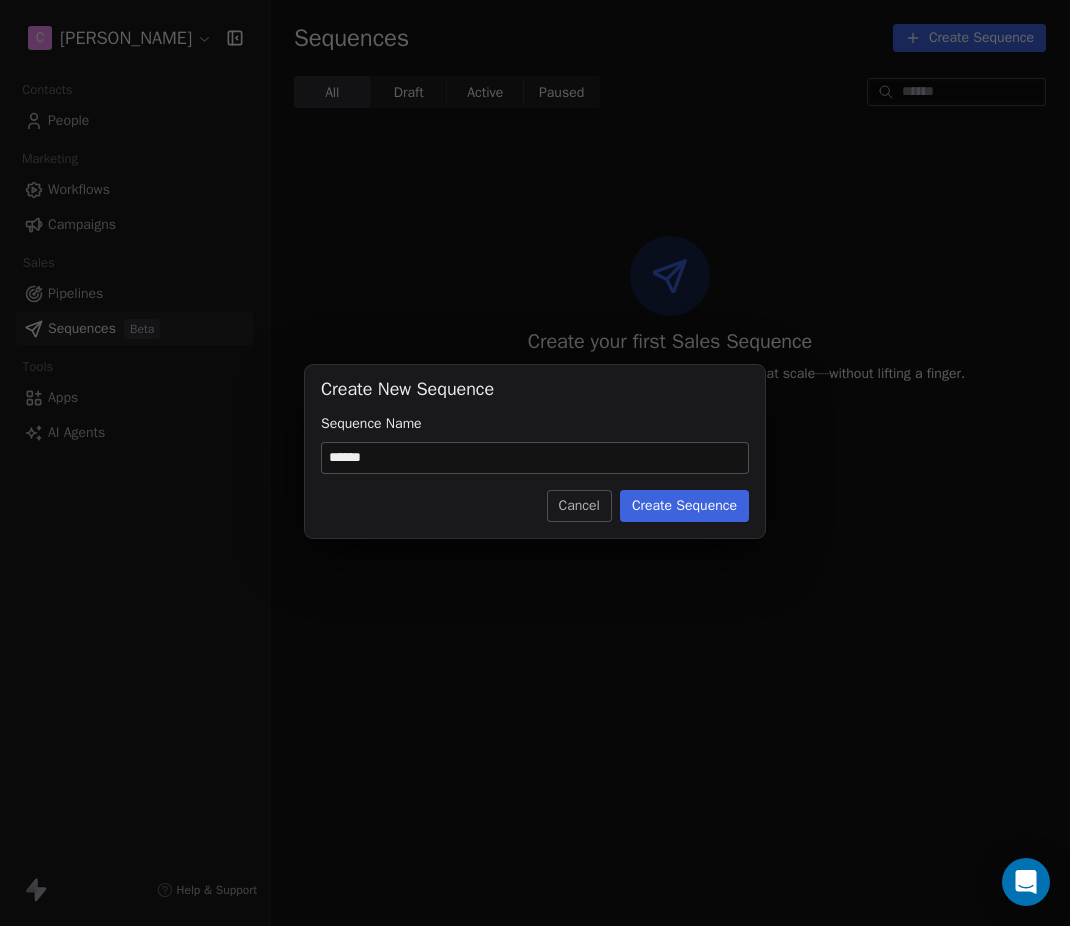 type on "******" 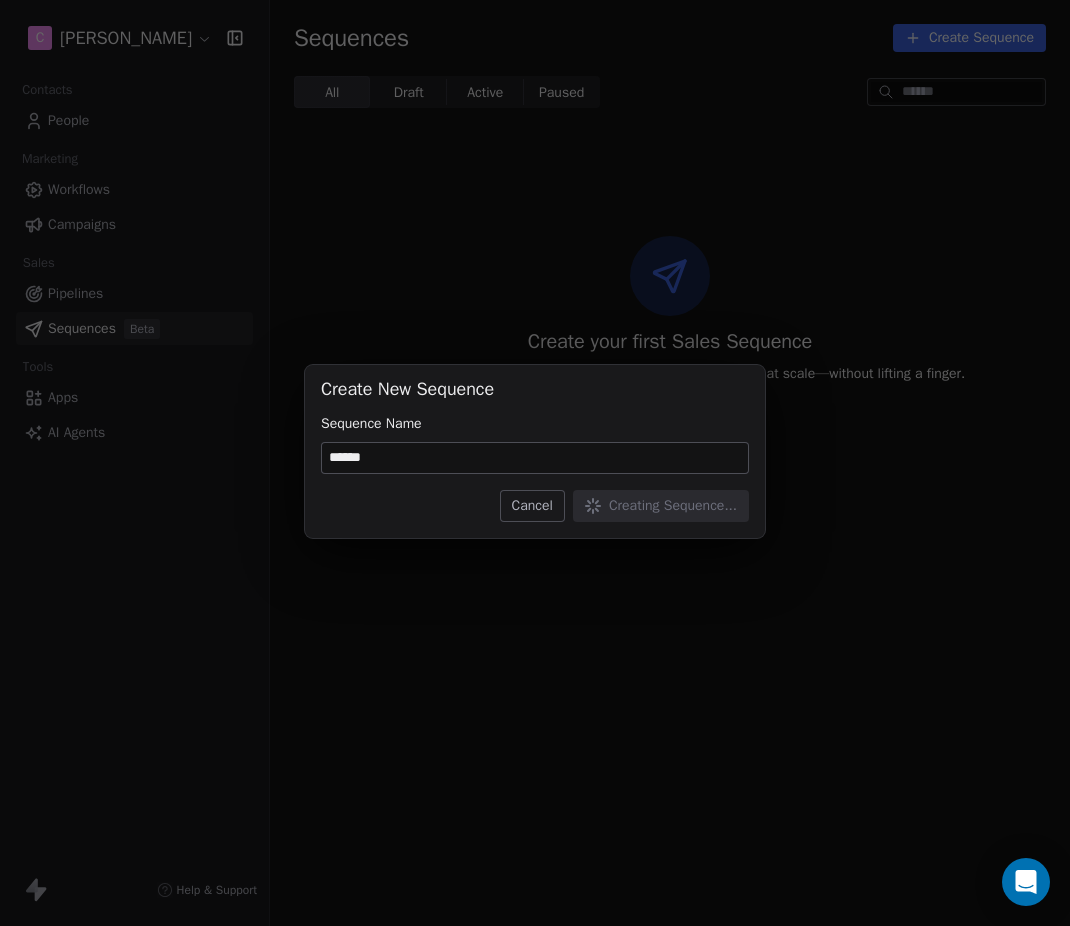 type 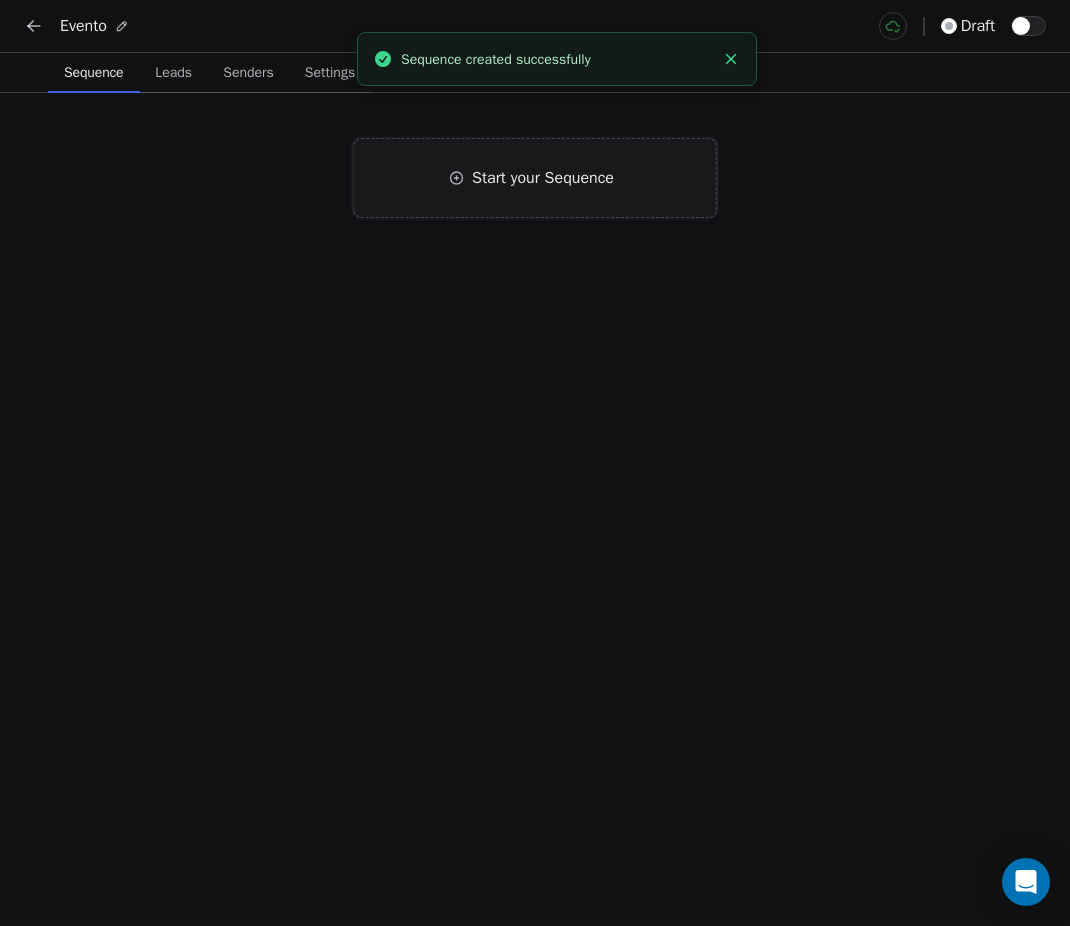 click on "Start your Sequence" at bounding box center (543, 178) 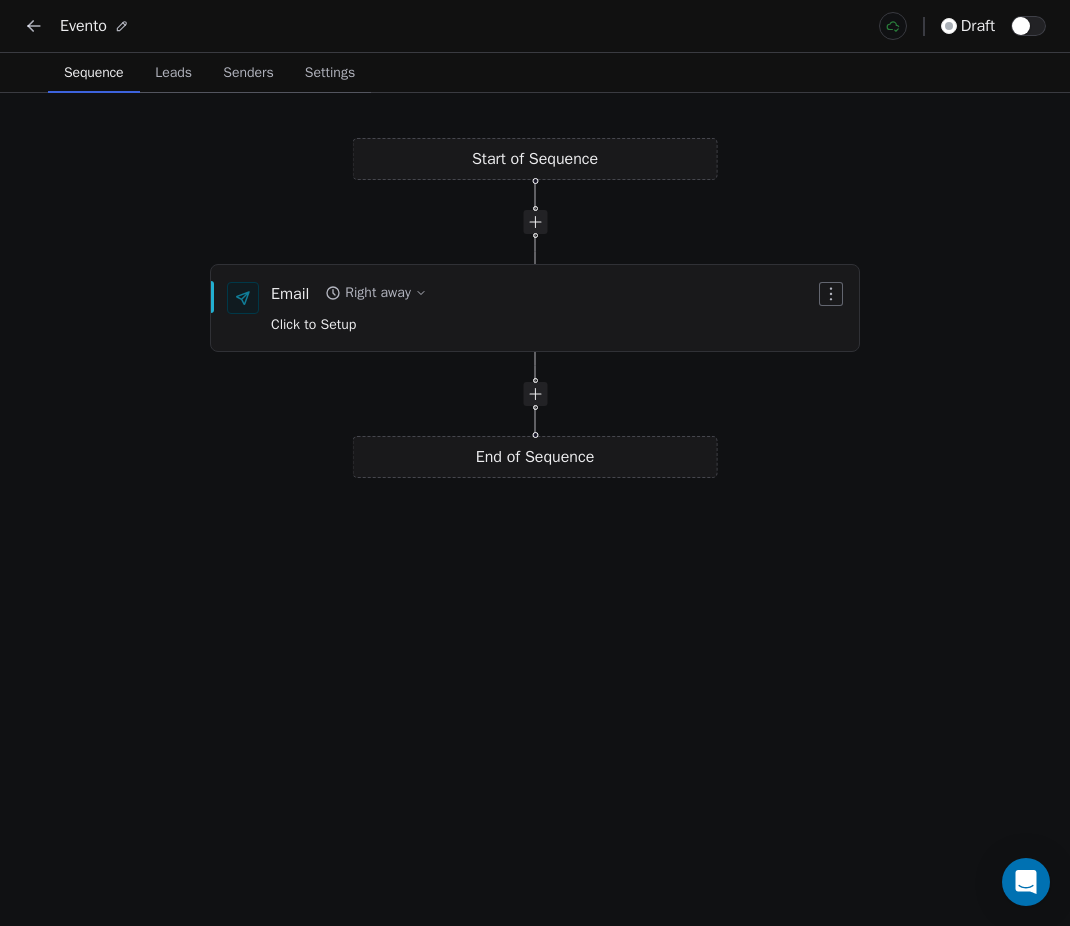 click on "Start of Sequence Email Right away Click to Setup End of Sequence" at bounding box center [535, 509] 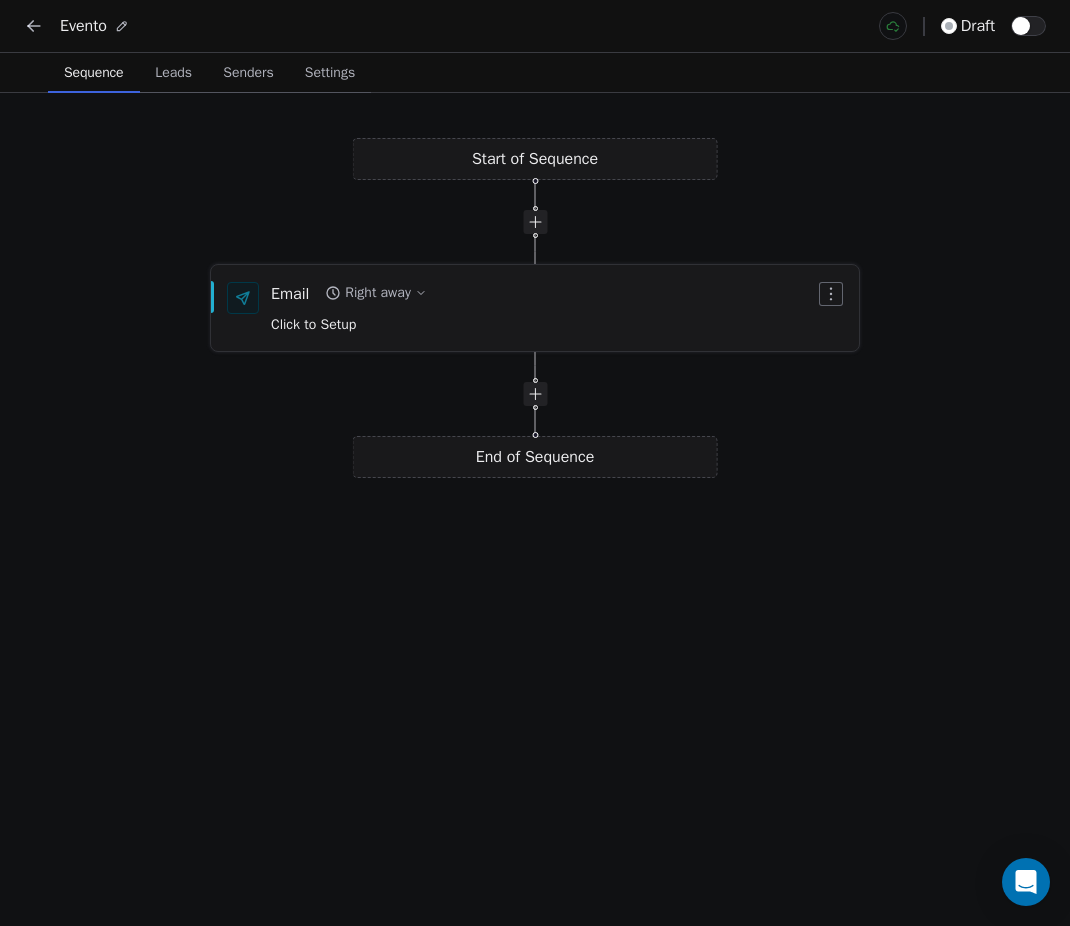 click on "Right away" at bounding box center (377, 293) 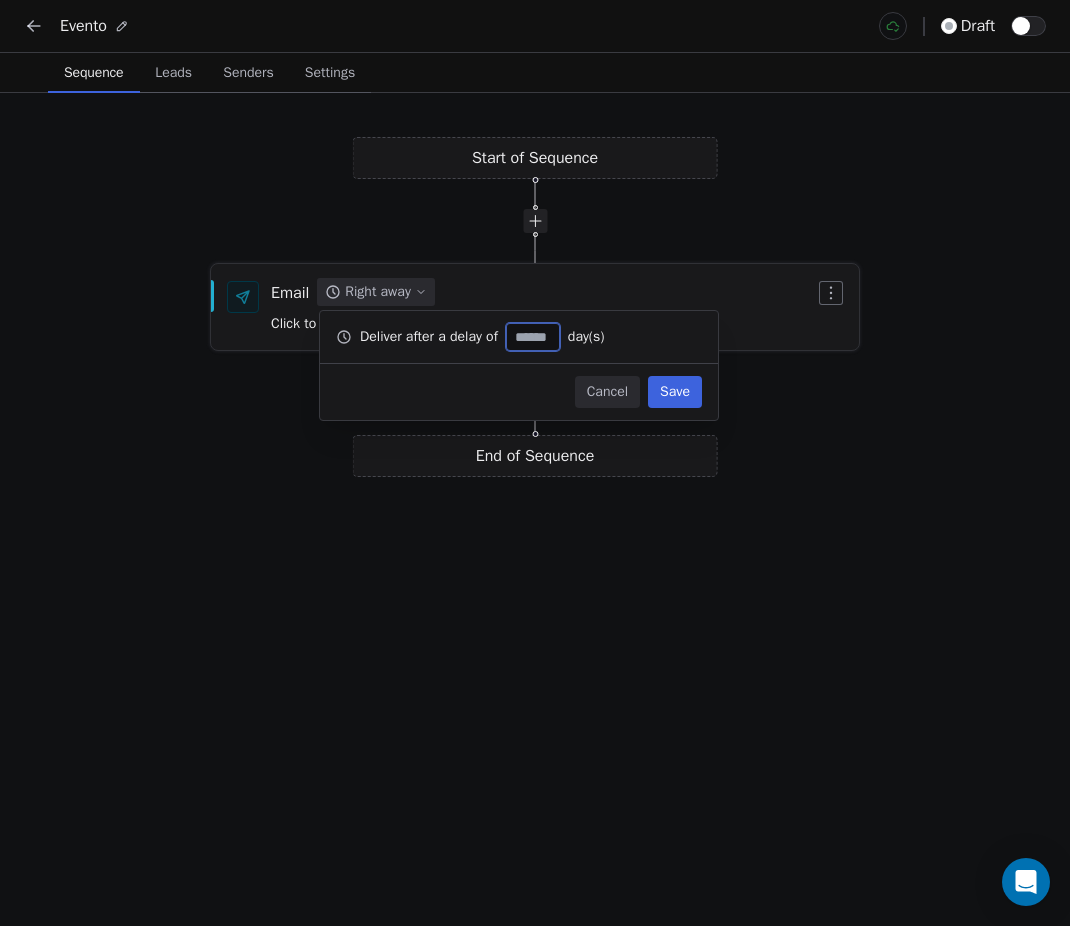 click 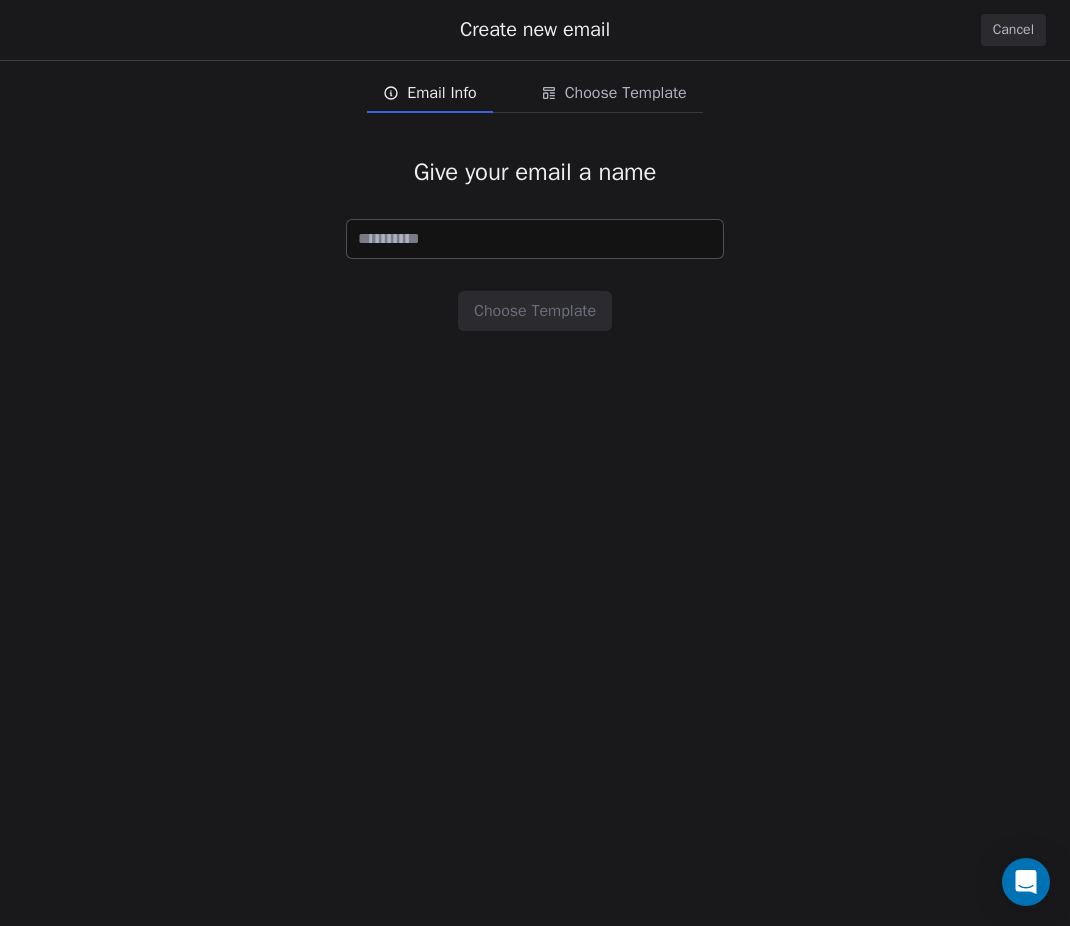 click at bounding box center (535, 239) 